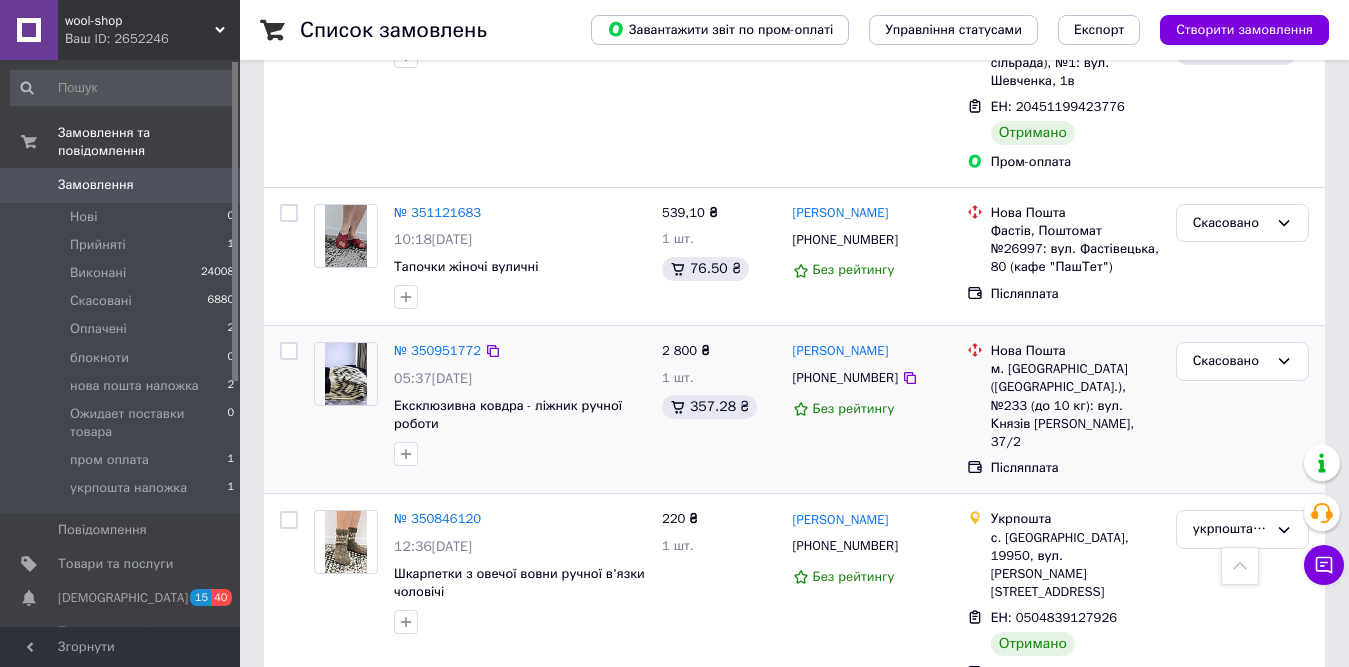 scroll, scrollTop: 1300, scrollLeft: 0, axis: vertical 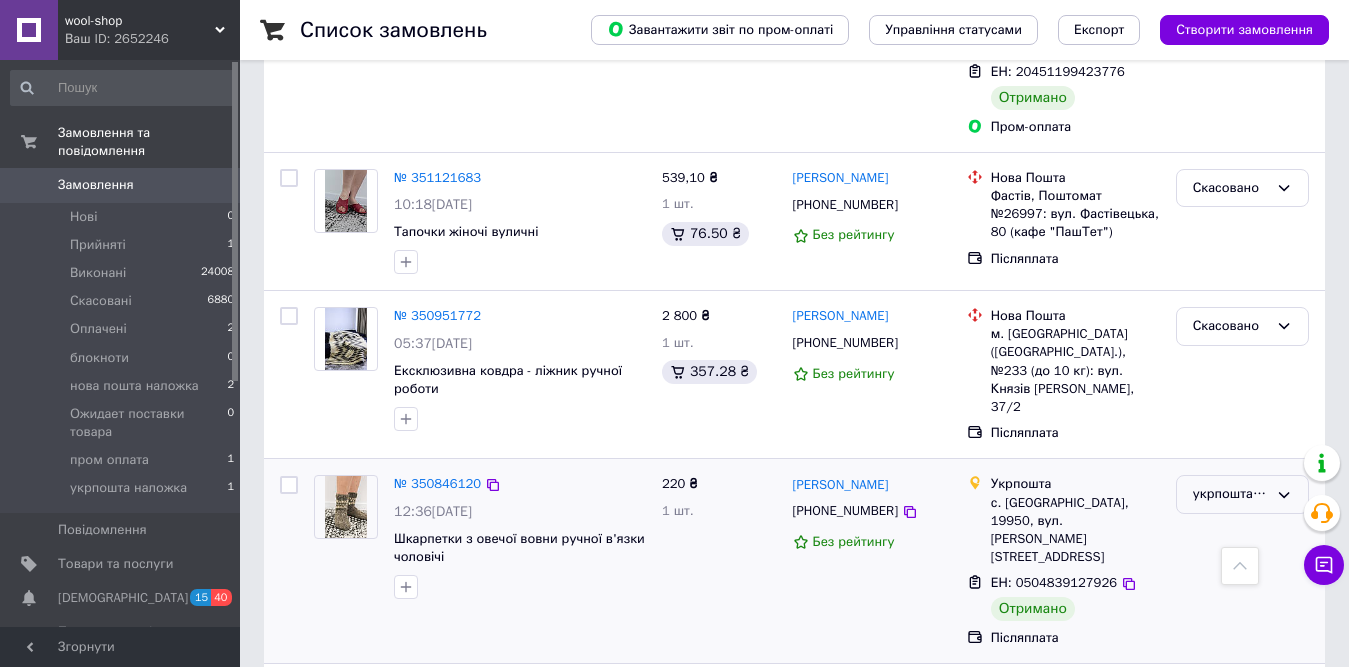 click on "укрпошта наложка" at bounding box center (1230, 494) 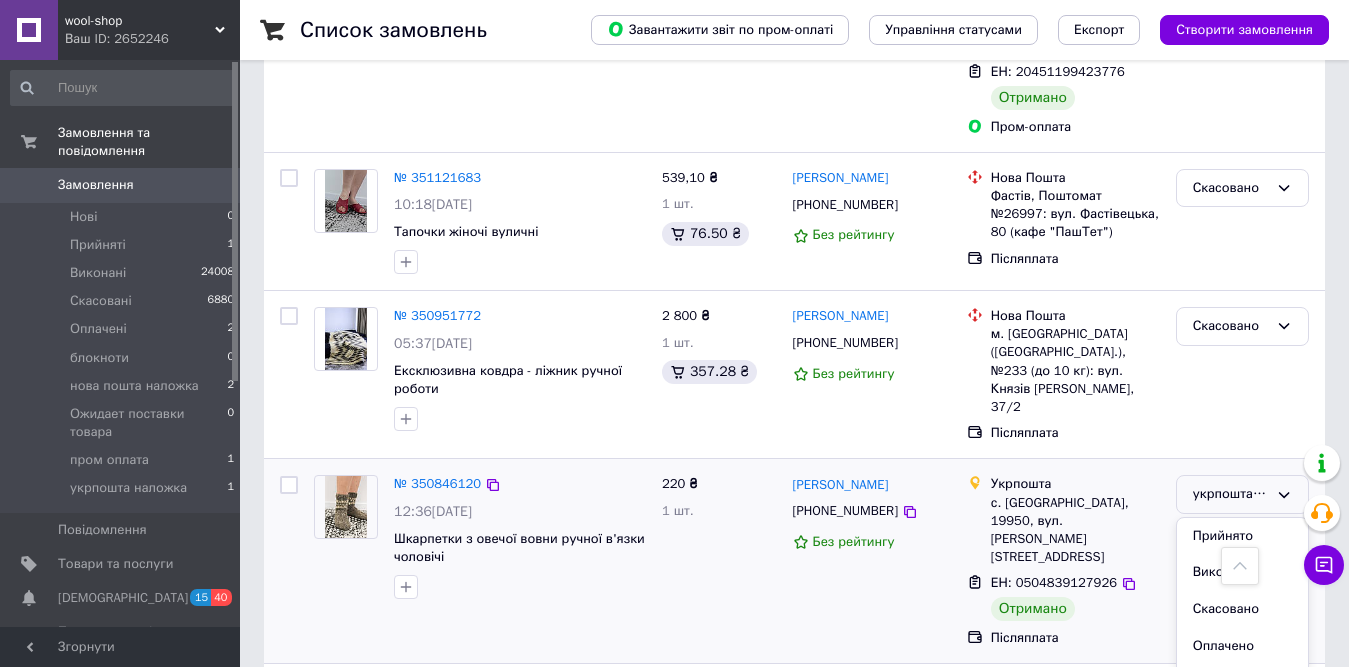 drag, startPoint x: 1215, startPoint y: 522, endPoint x: 1025, endPoint y: 509, distance: 190.44421 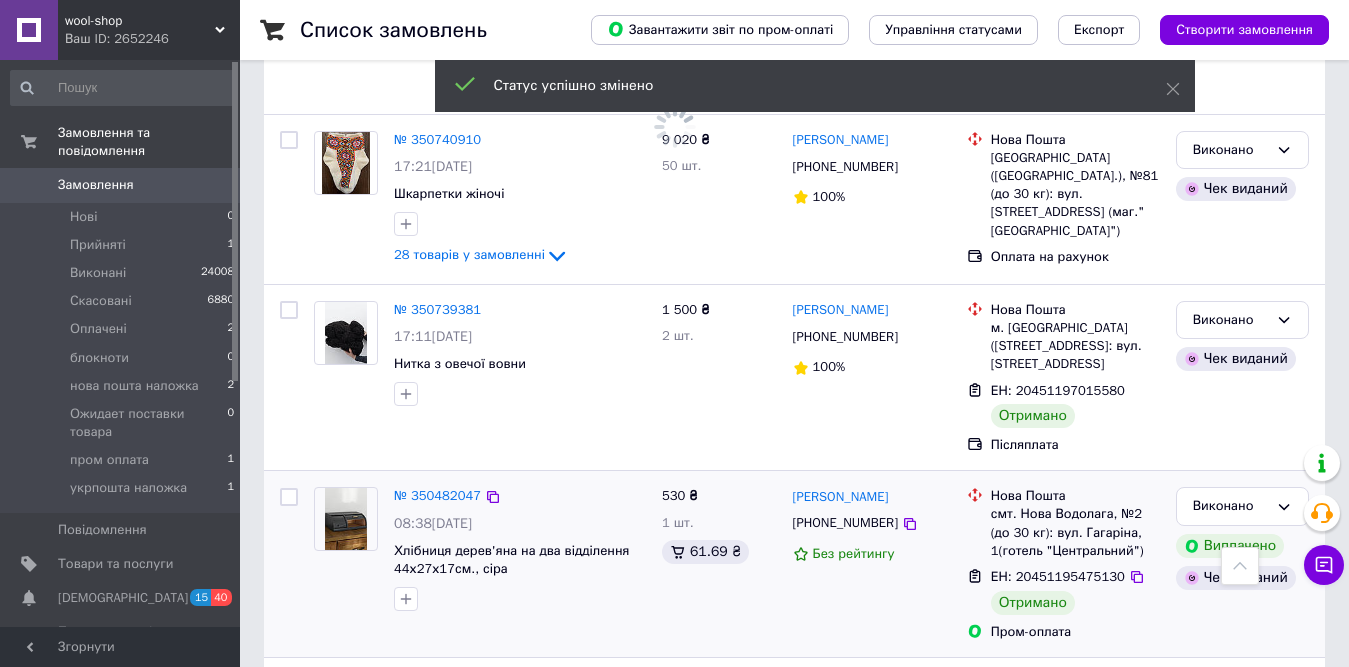 scroll, scrollTop: 2300, scrollLeft: 0, axis: vertical 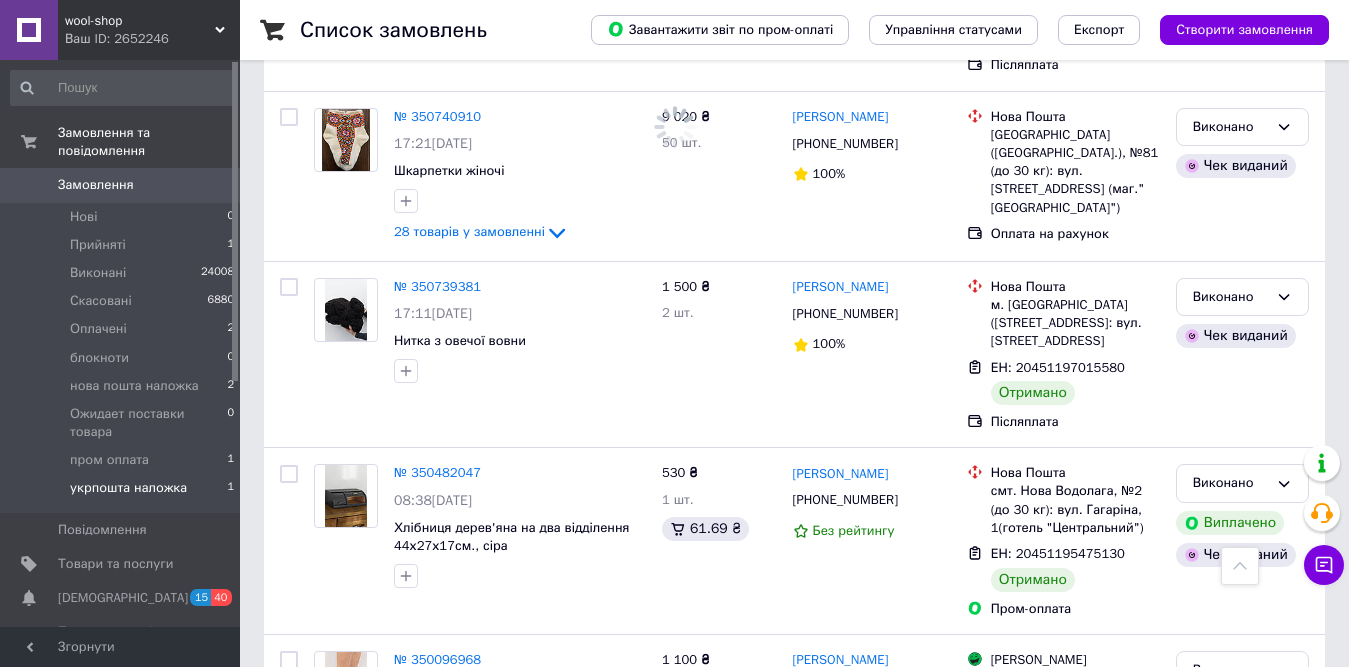 drag, startPoint x: 122, startPoint y: 476, endPoint x: 143, endPoint y: 463, distance: 24.698177 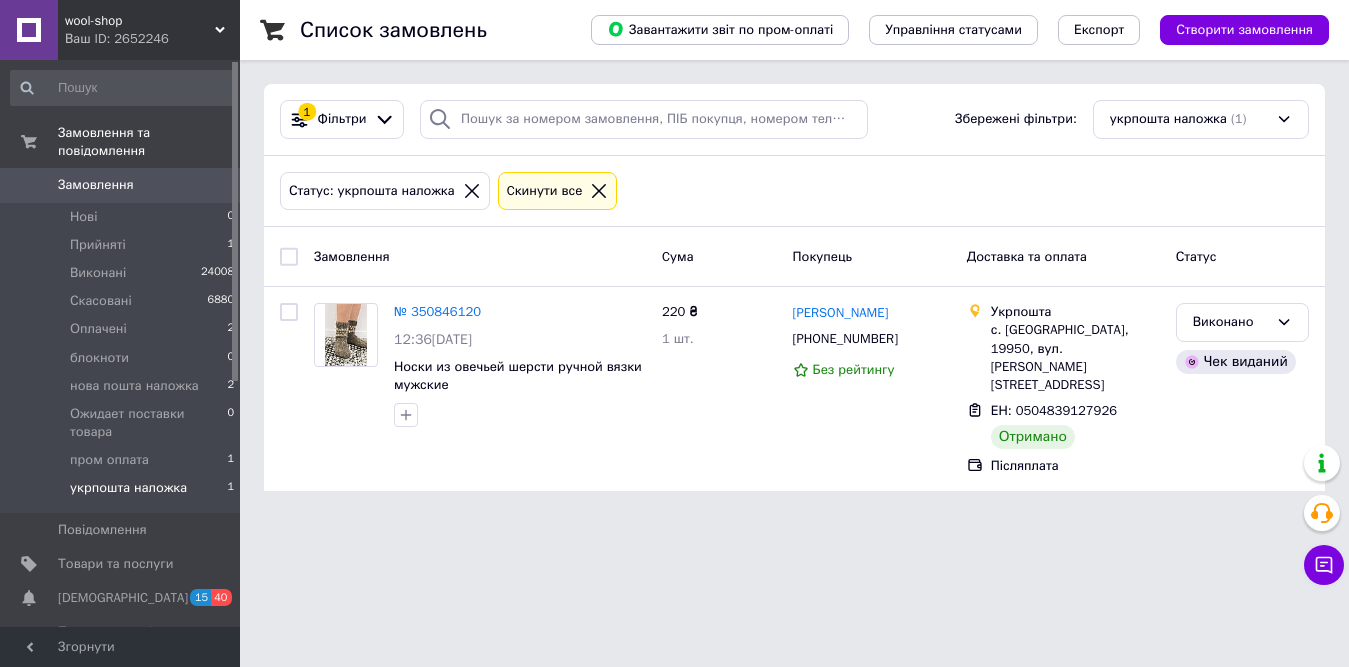 scroll, scrollTop: 0, scrollLeft: 0, axis: both 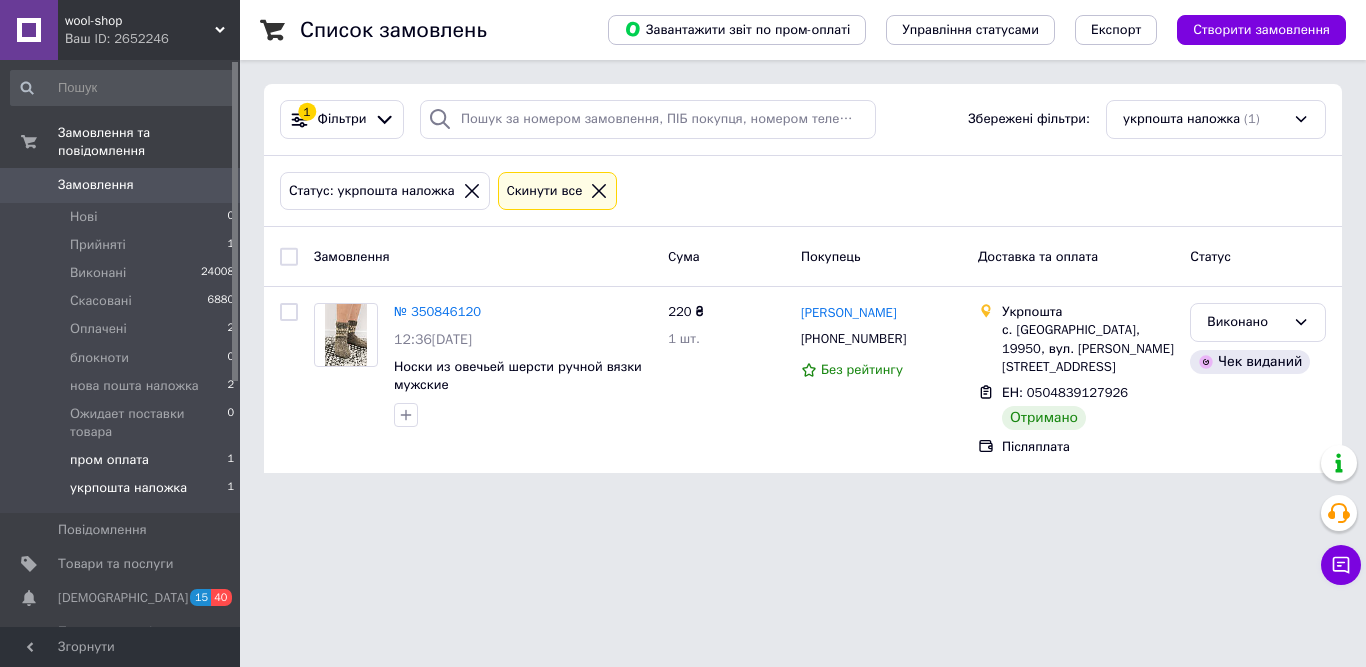 click on "пром оплата" at bounding box center (109, 460) 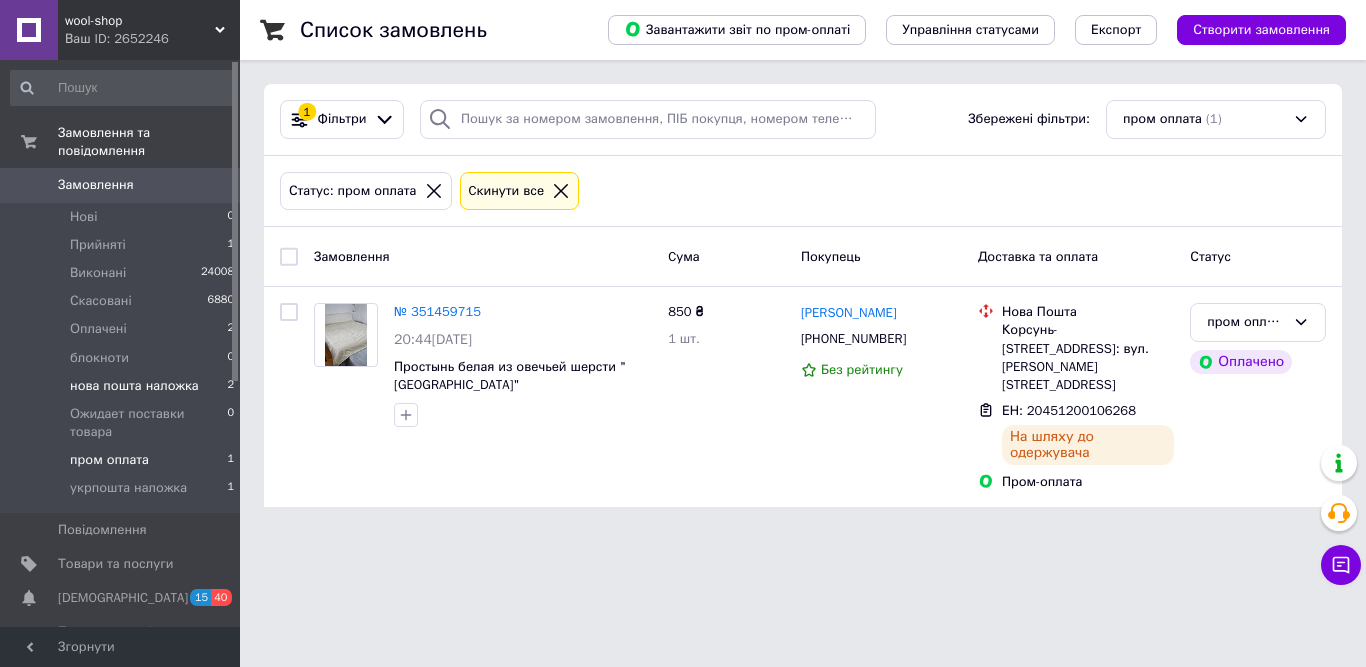 click on "нова пошта наложка" at bounding box center (134, 386) 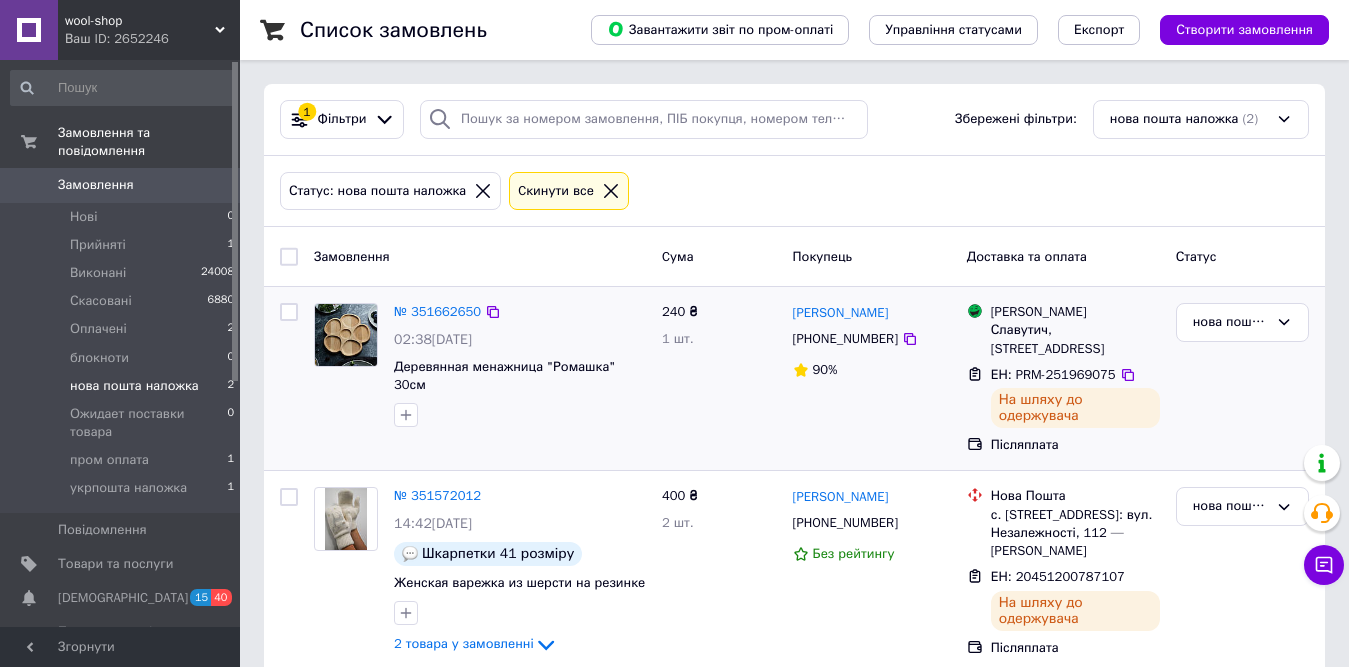 scroll, scrollTop: 30, scrollLeft: 0, axis: vertical 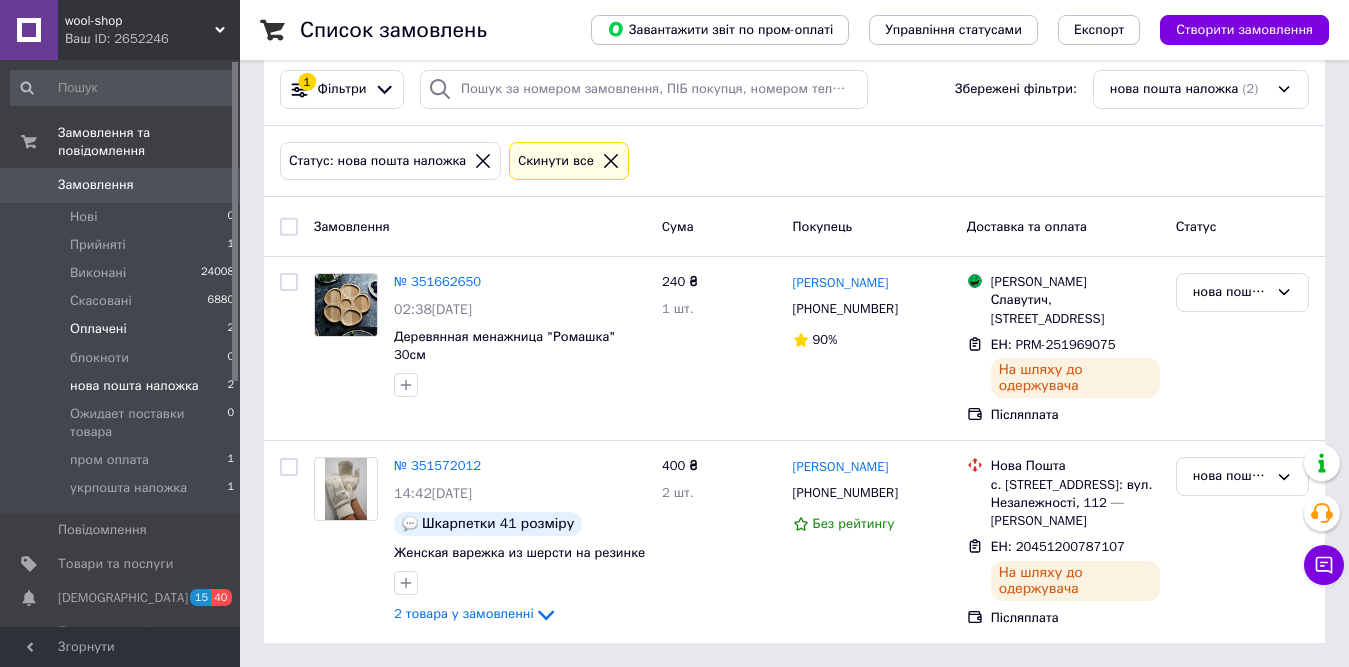 click on "Оплачені" at bounding box center [98, 329] 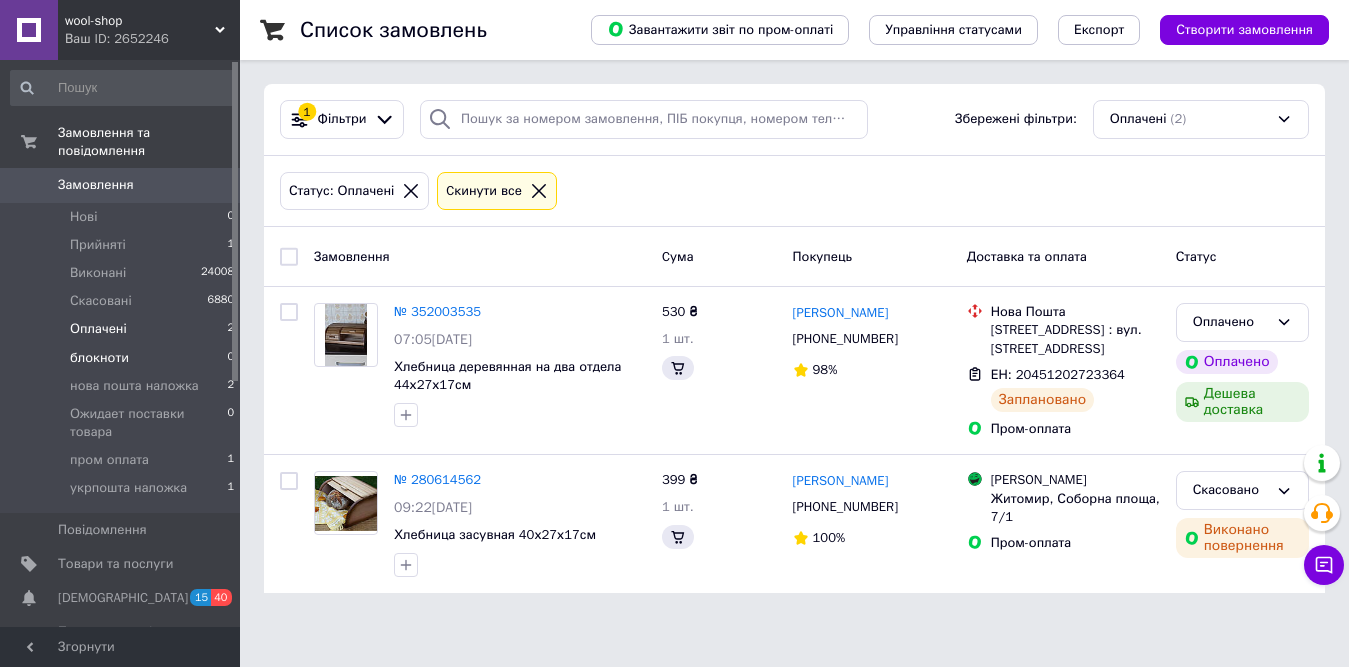 scroll, scrollTop: 0, scrollLeft: 0, axis: both 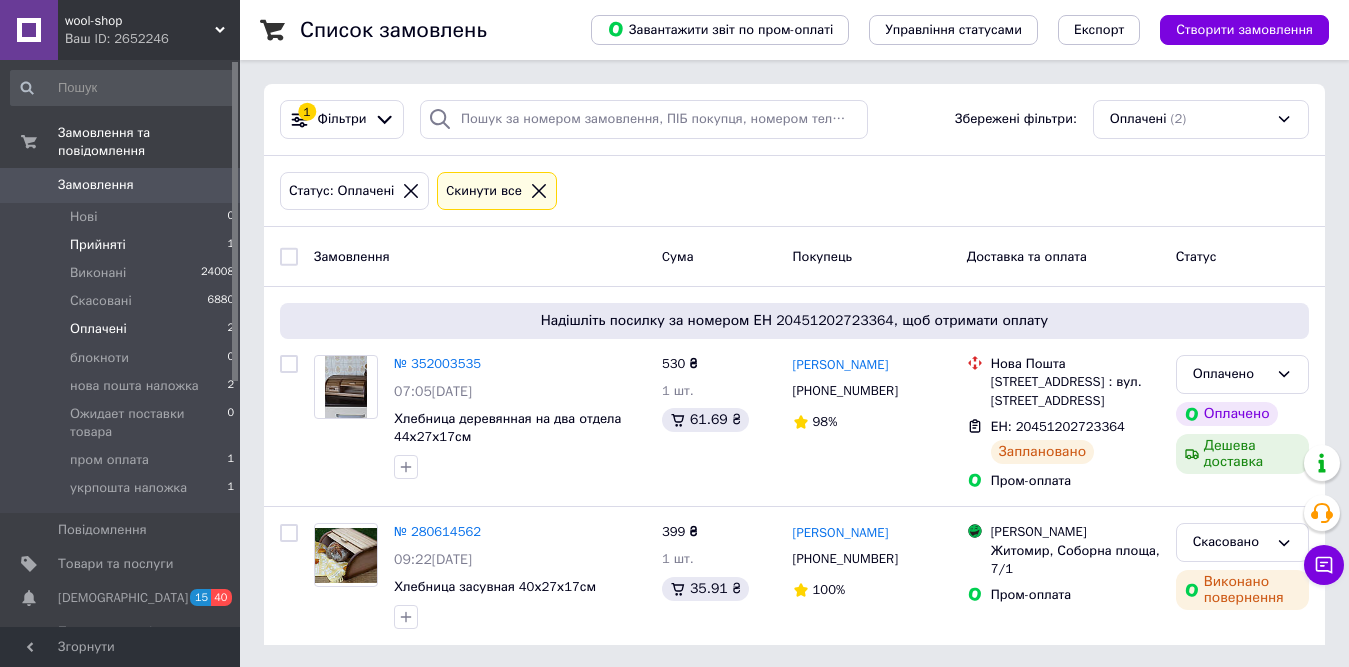 click on "Прийняті 1" at bounding box center (123, 245) 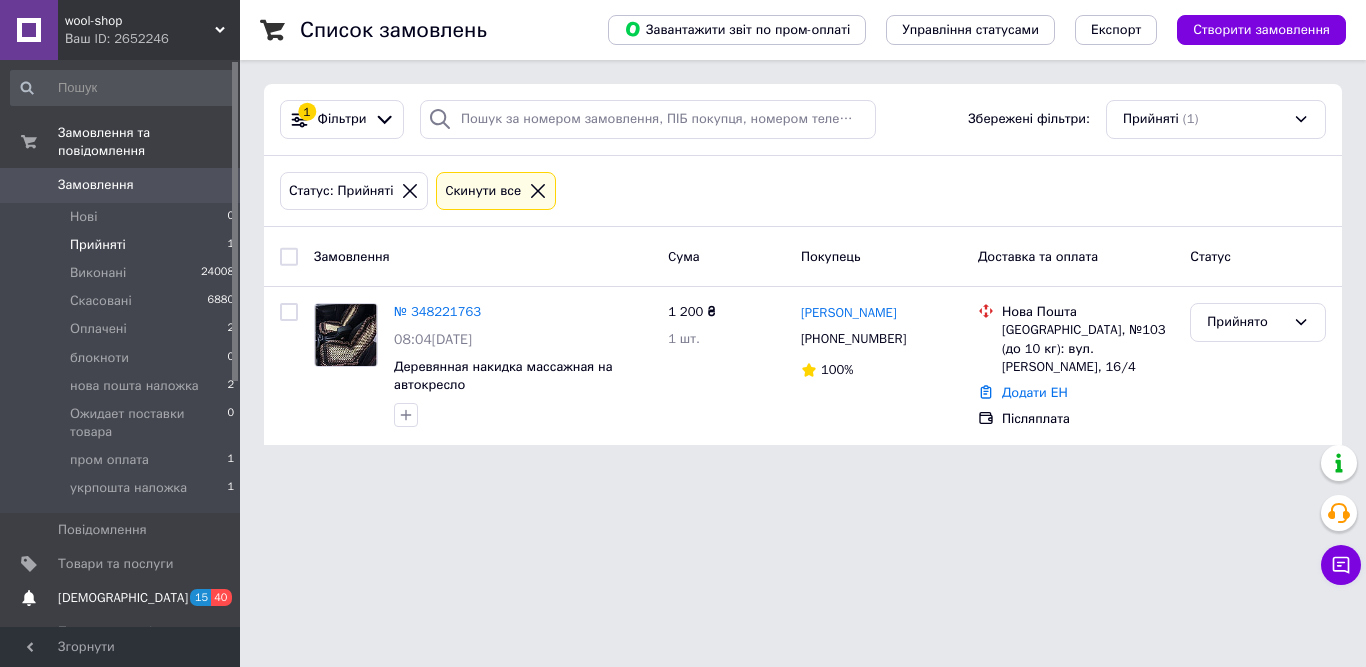 click on "[DEMOGRAPHIC_DATA]" at bounding box center [123, 598] 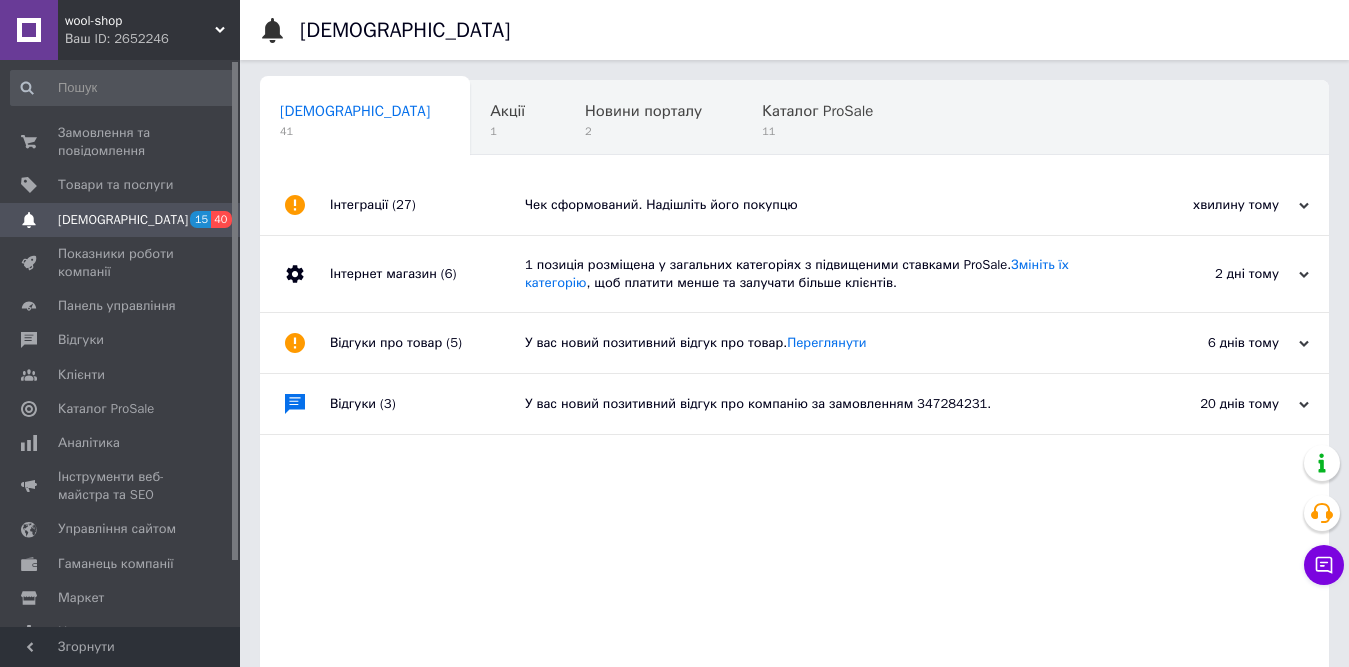 click on "Чек сформований. Надішліть його покупцю" at bounding box center (817, 205) 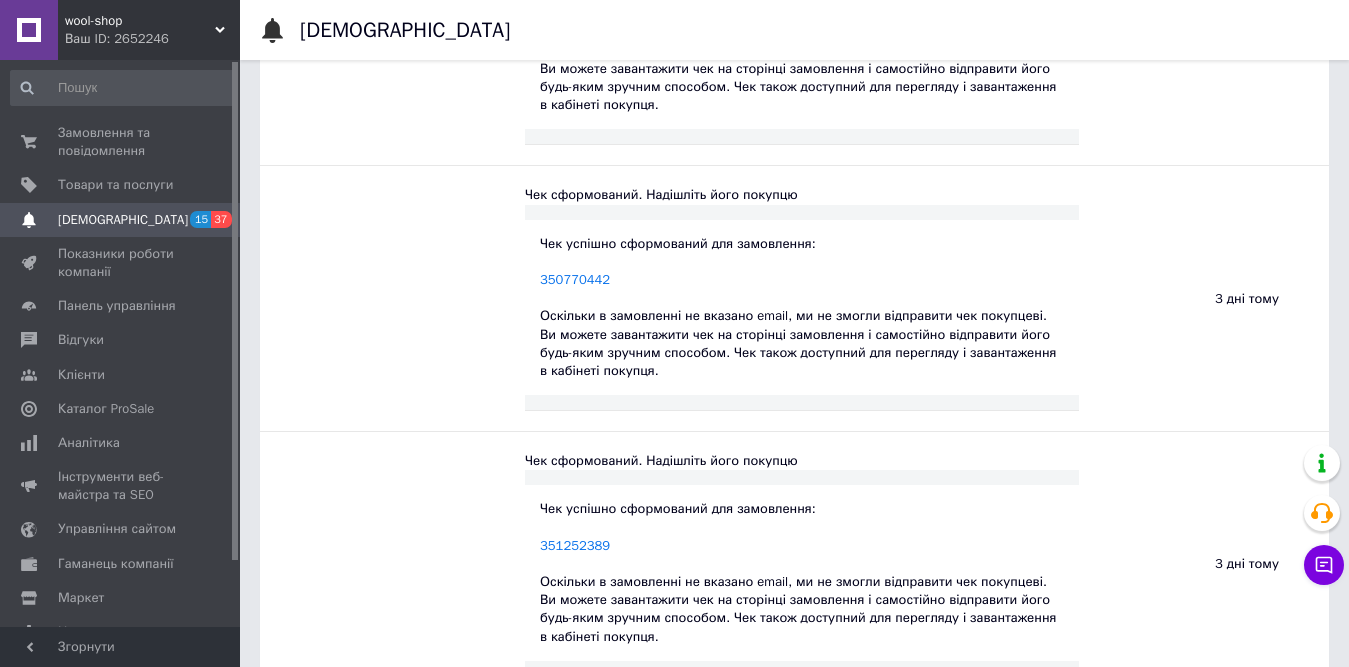 scroll, scrollTop: 0, scrollLeft: 0, axis: both 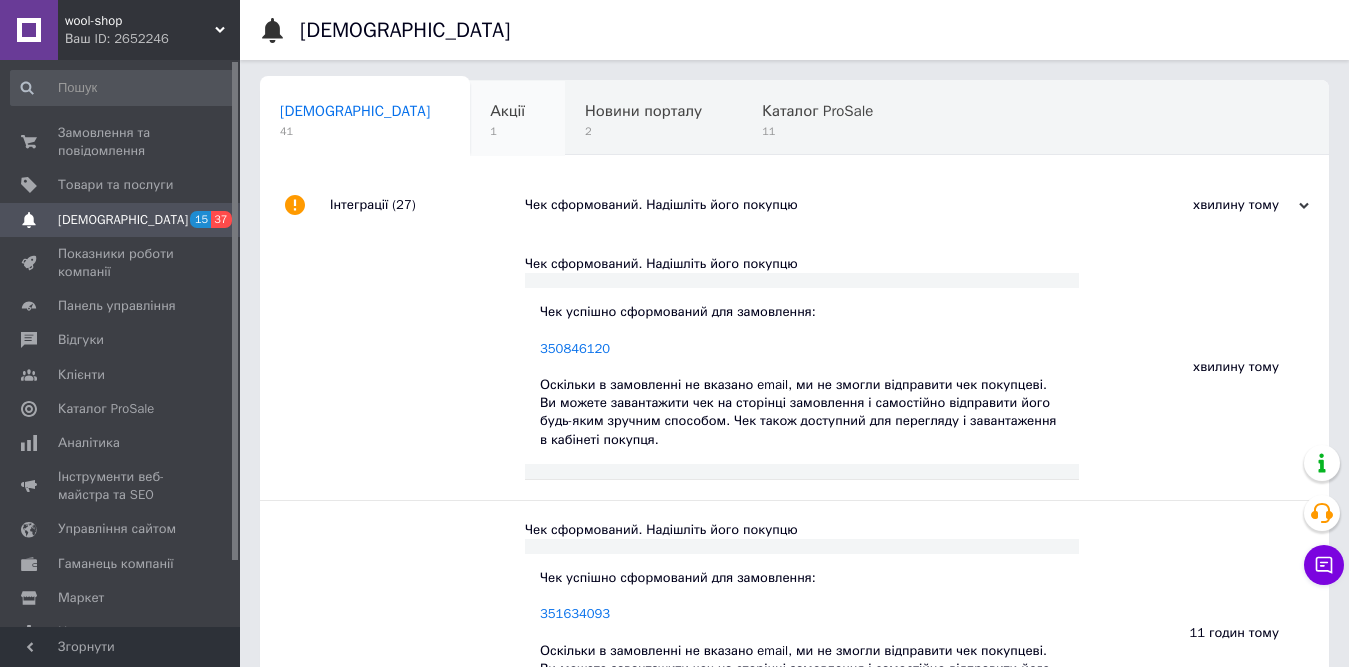 click on "Акції 1" at bounding box center (517, 119) 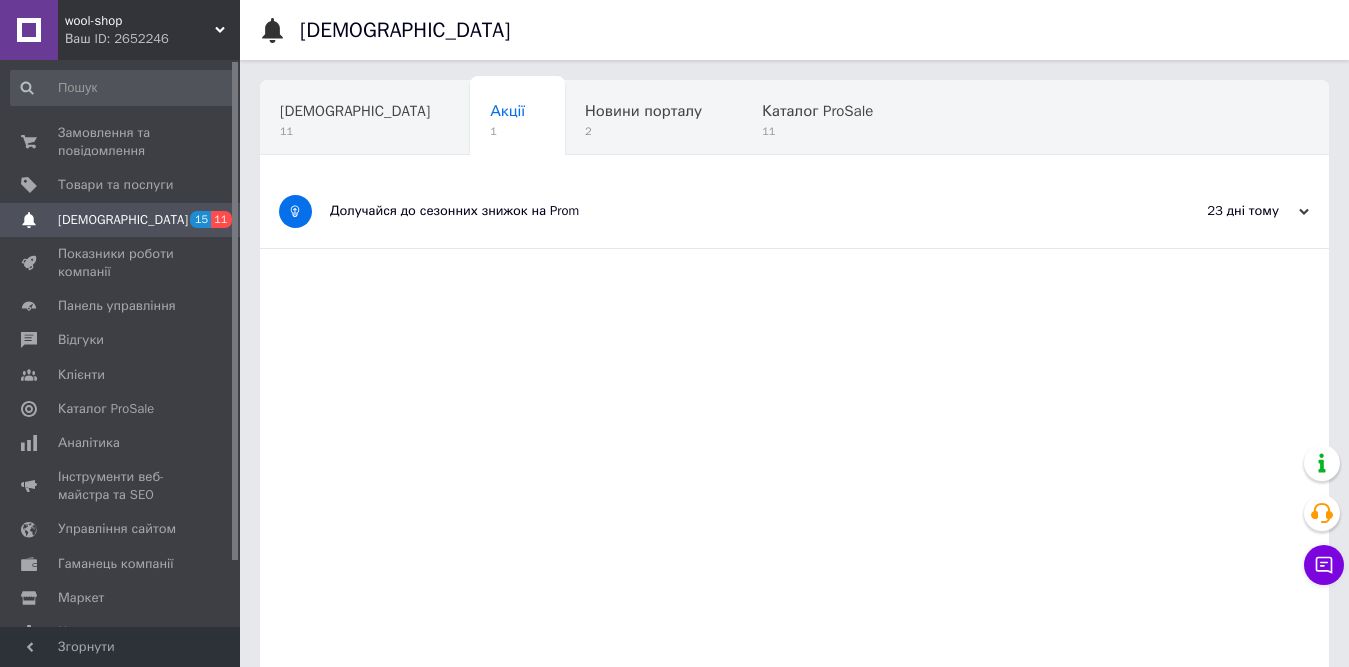 drag, startPoint x: 530, startPoint y: 224, endPoint x: 559, endPoint y: 230, distance: 29.614185 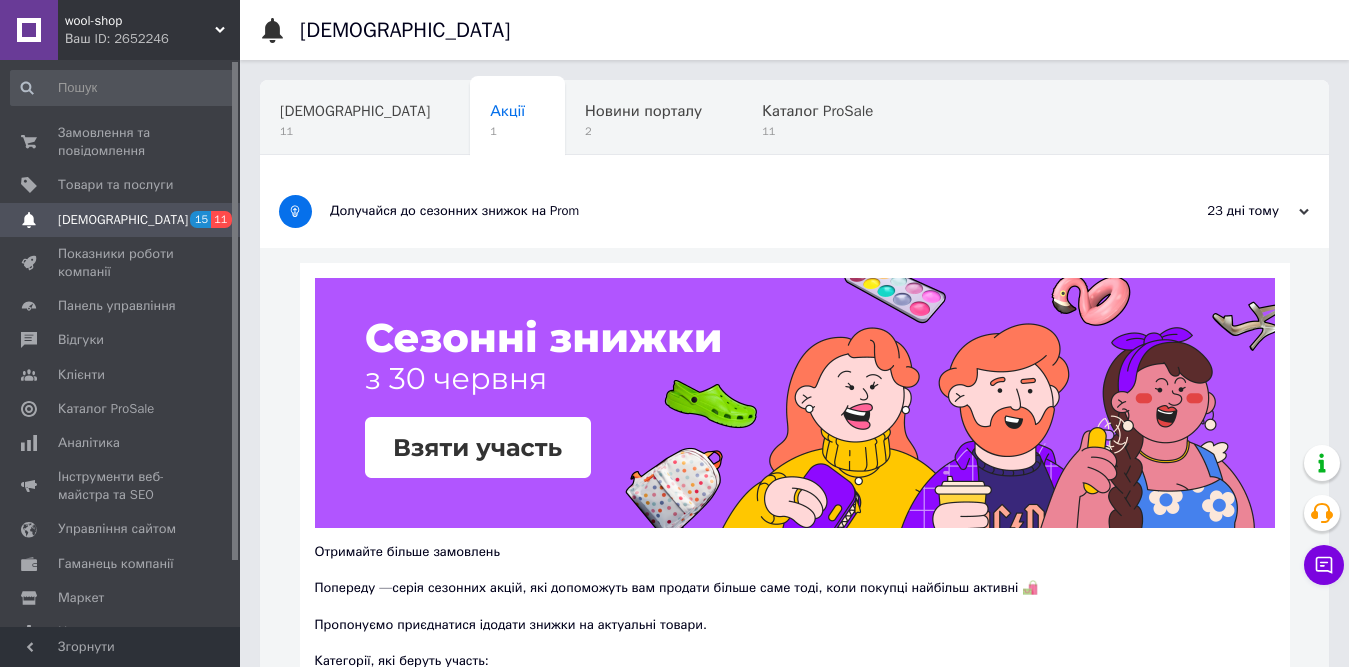 click at bounding box center (795, 403) 